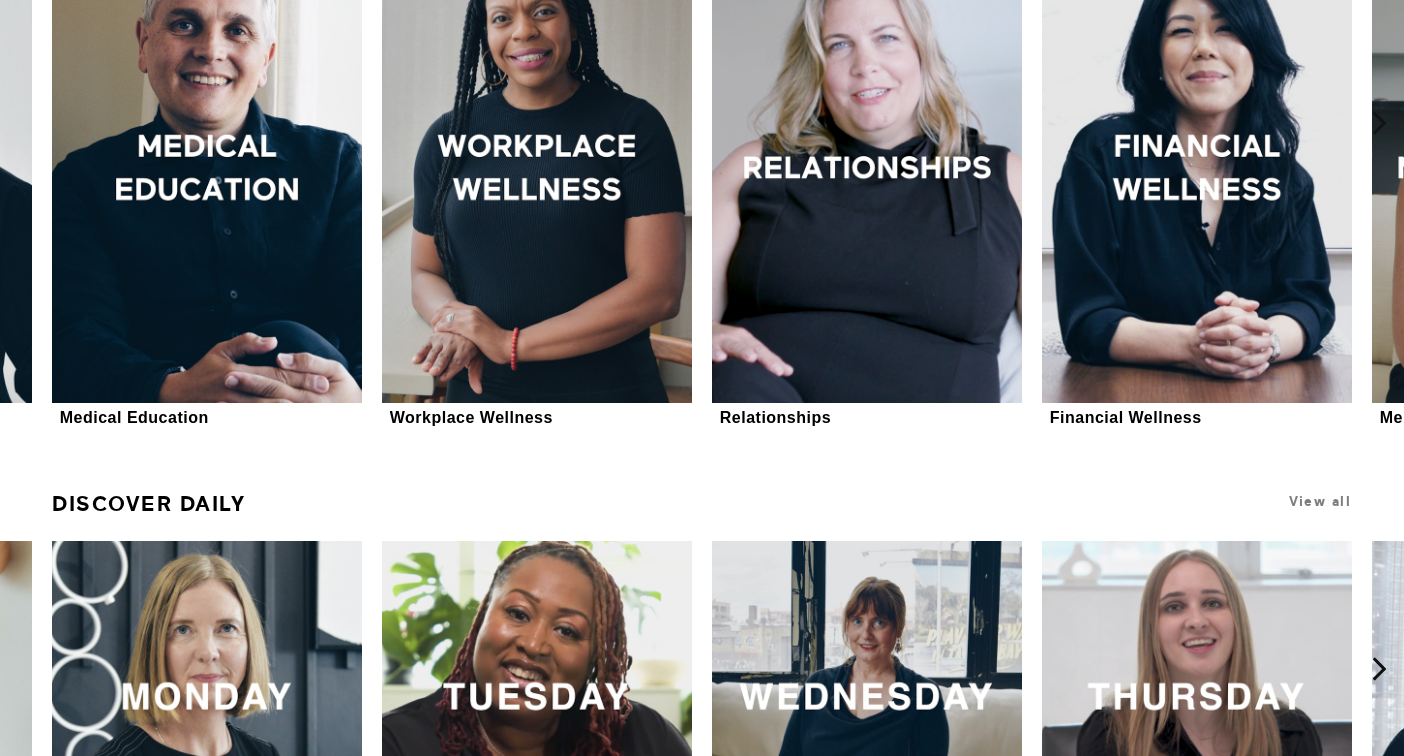 scroll, scrollTop: 1472, scrollLeft: 0, axis: vertical 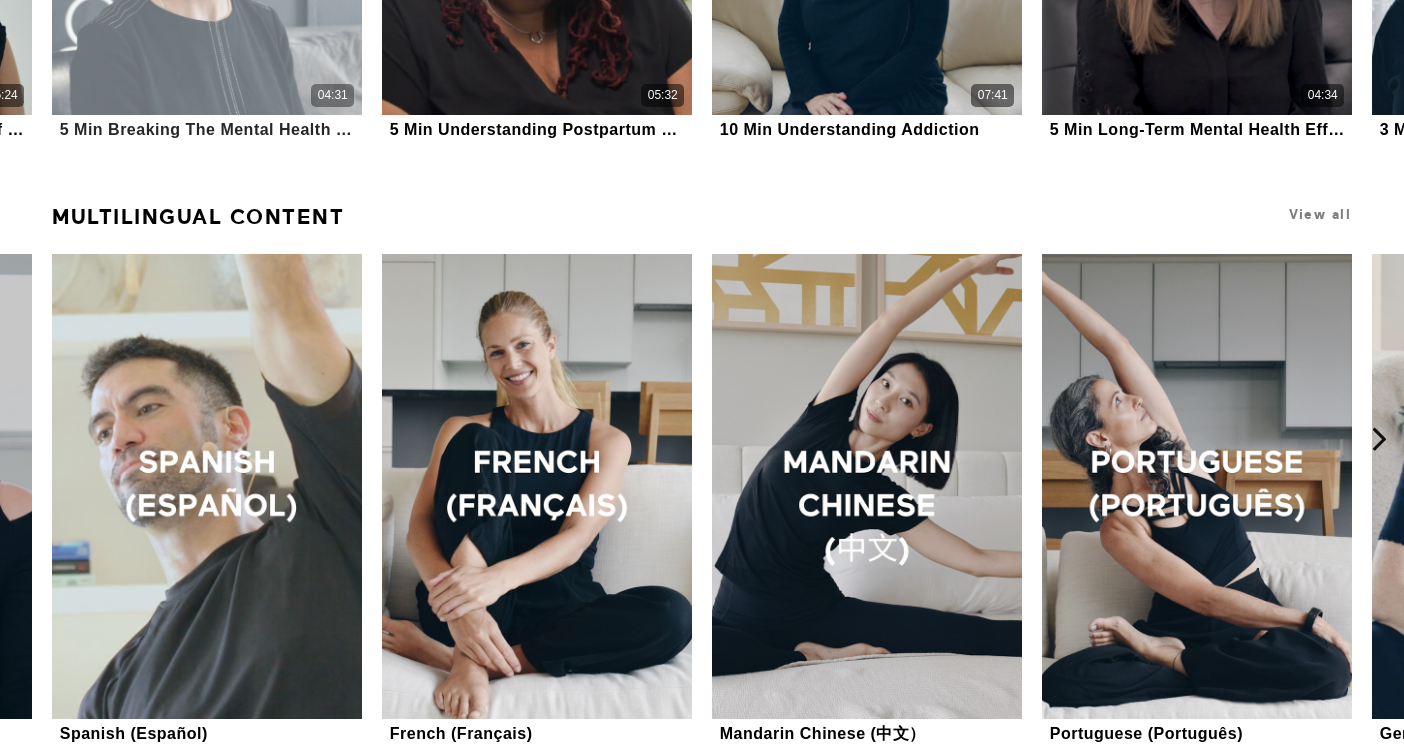 click on "04:31" at bounding box center [207, -40] 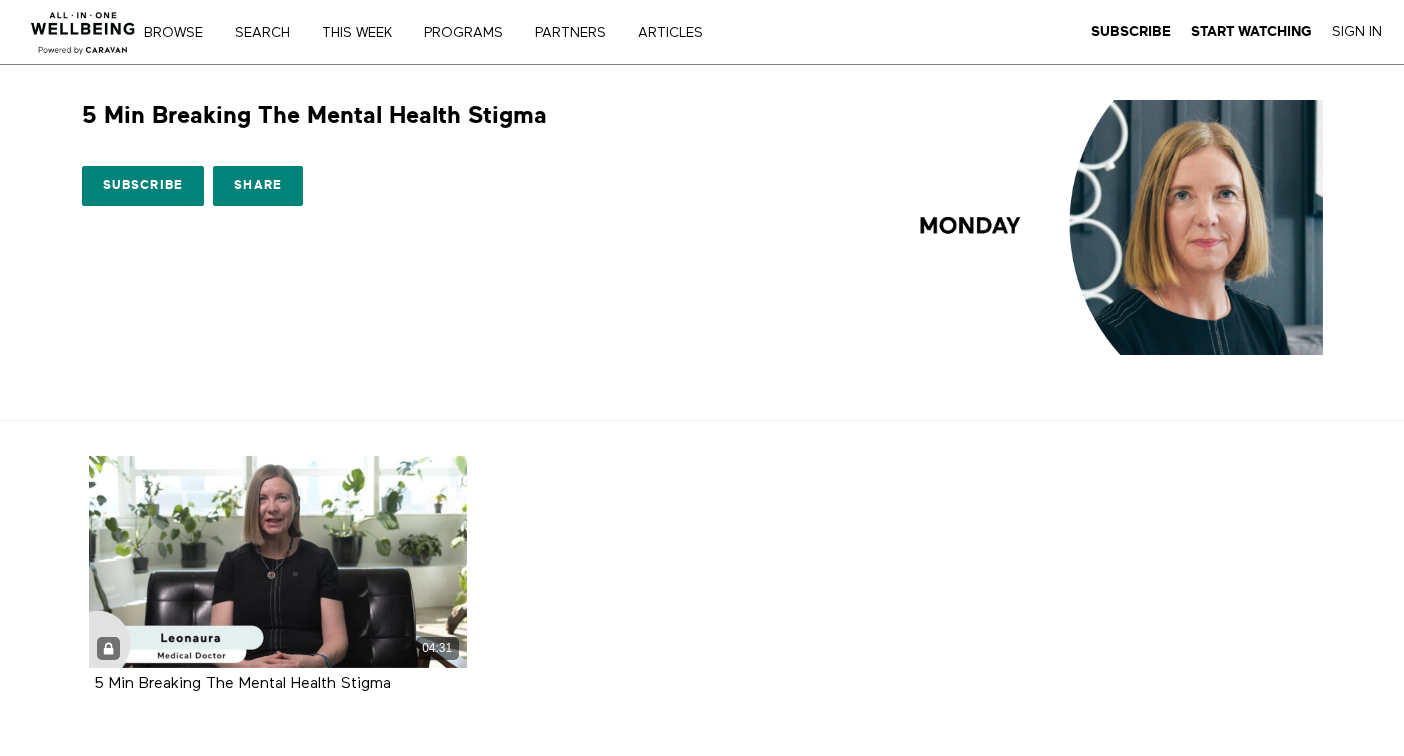 scroll, scrollTop: 0, scrollLeft: 0, axis: both 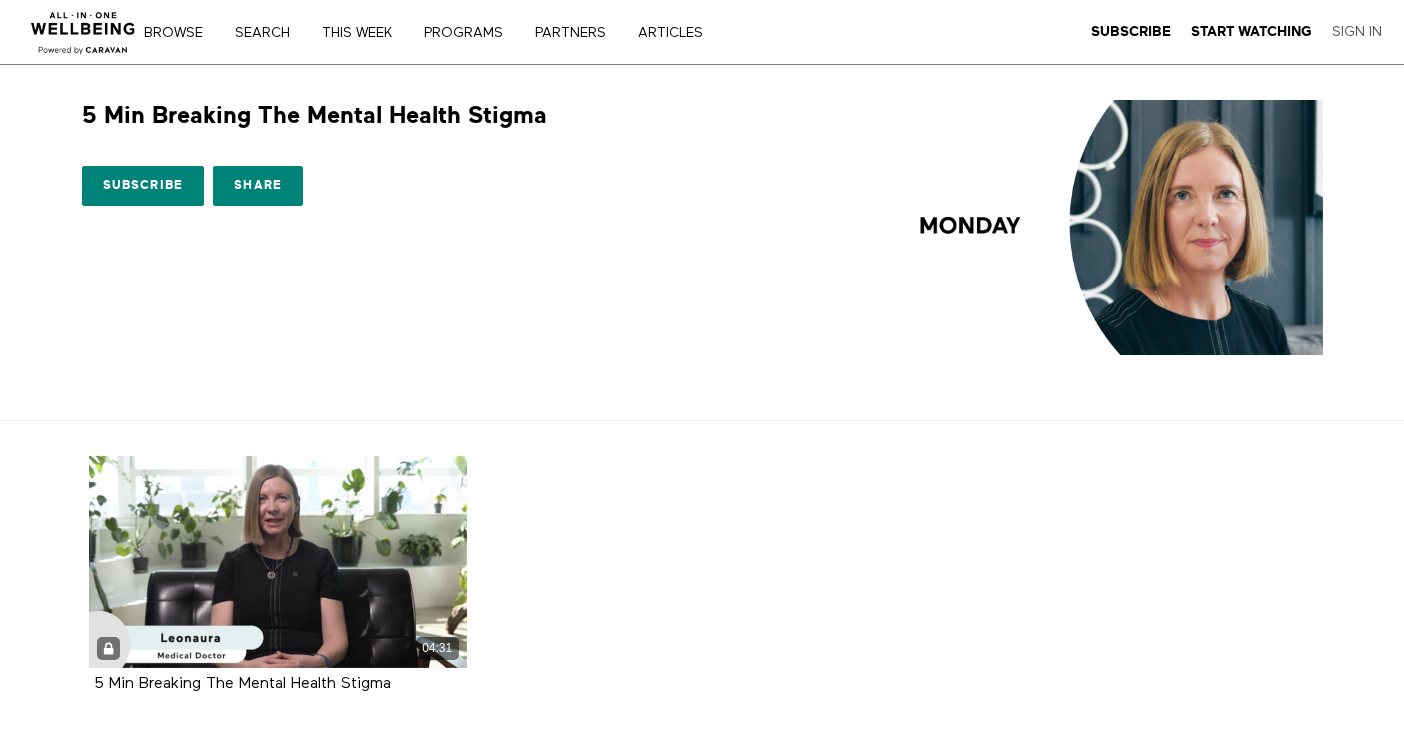 click on "Sign In" at bounding box center (1357, 32) 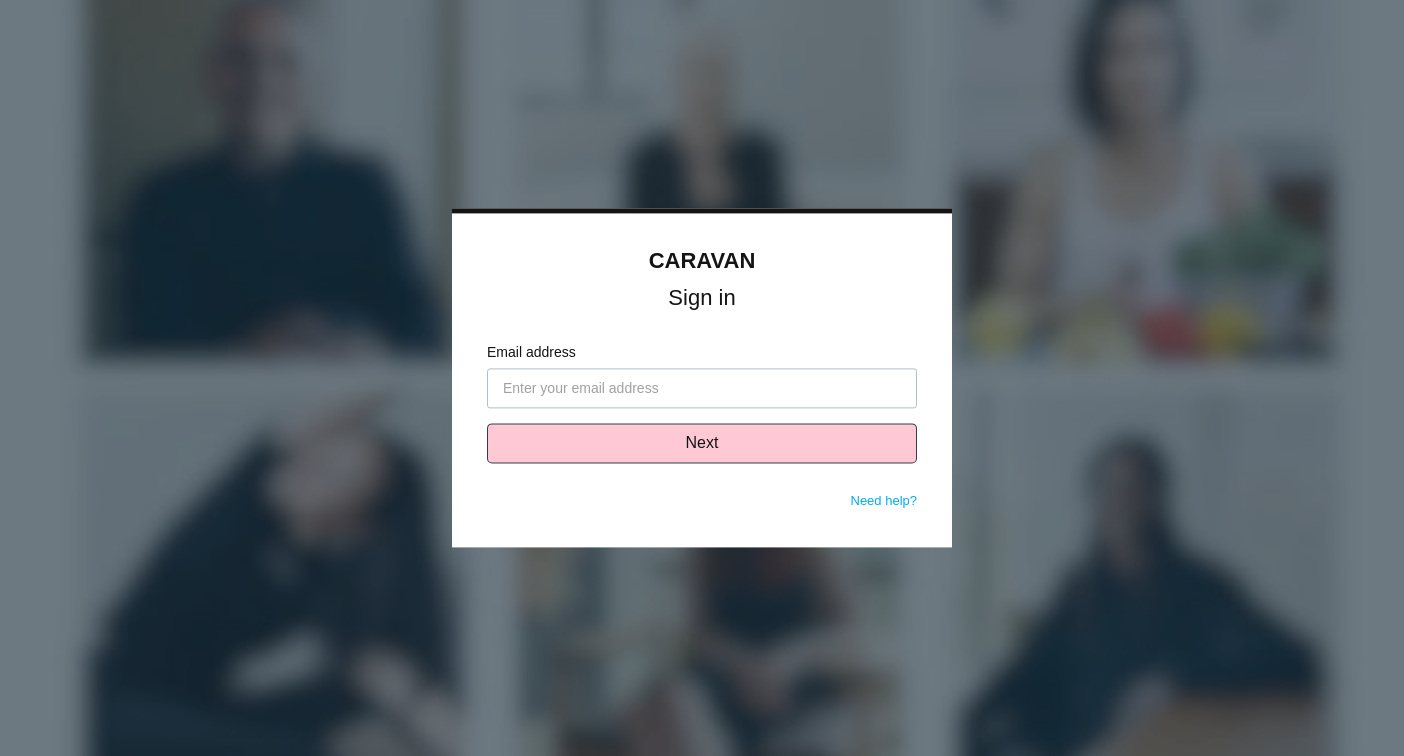 scroll, scrollTop: 0, scrollLeft: 0, axis: both 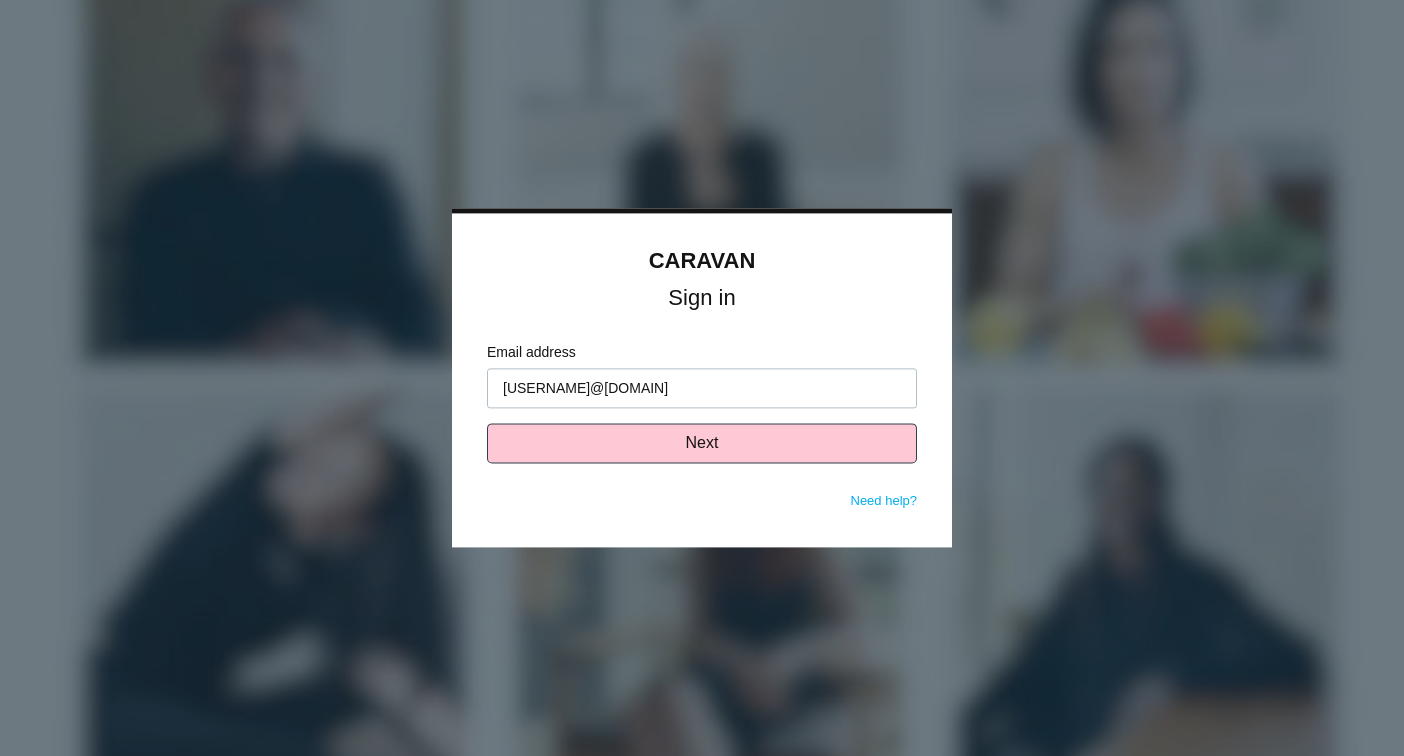 type on "[USERNAME]@[DOMAIN]" 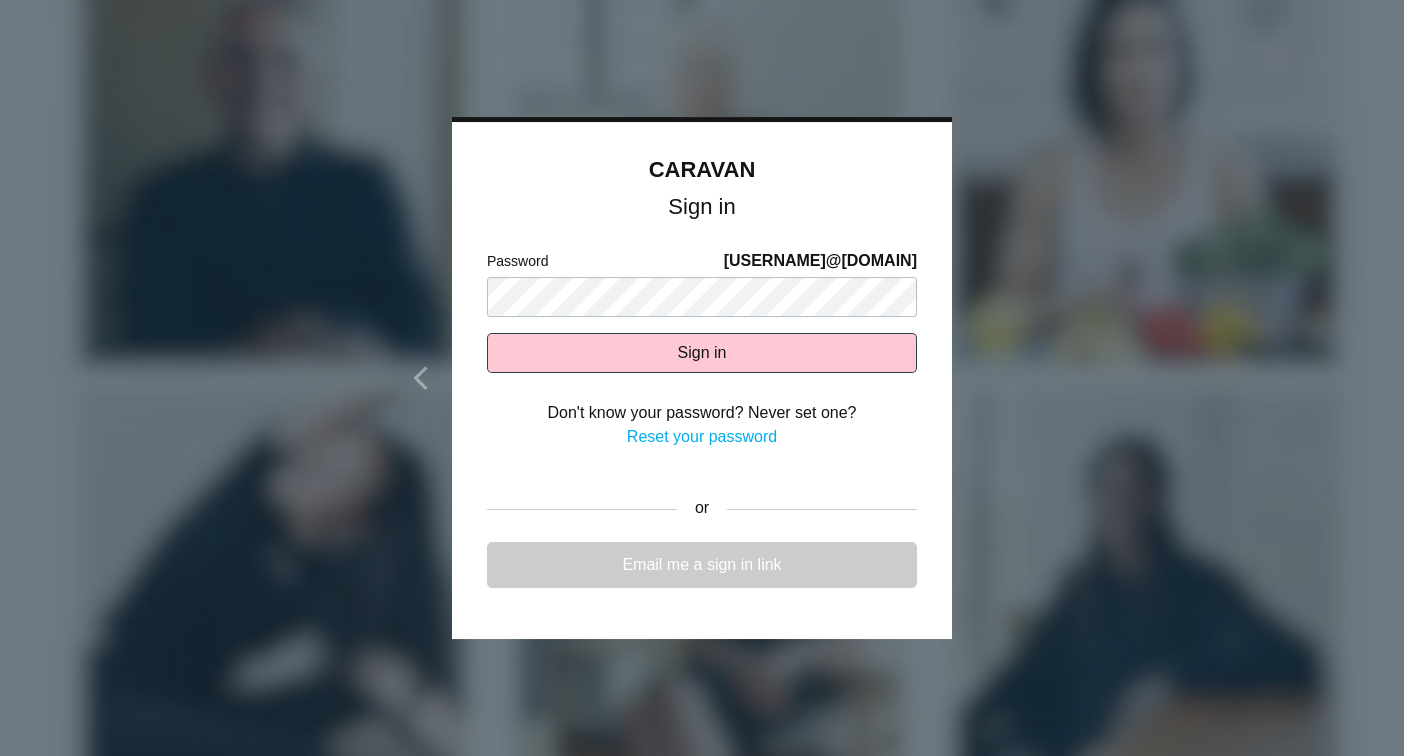click on "Email me a sign in link" at bounding box center [702, 565] 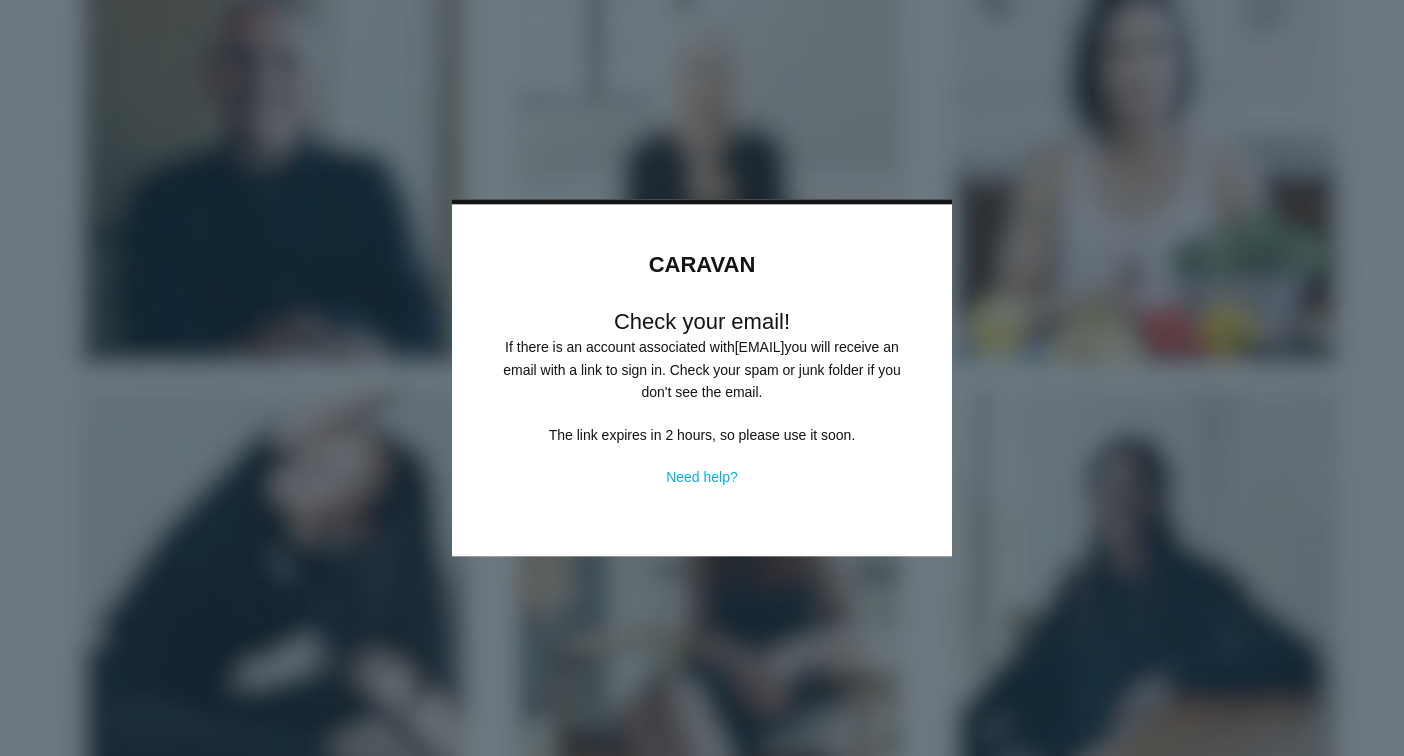 scroll, scrollTop: 0, scrollLeft: 0, axis: both 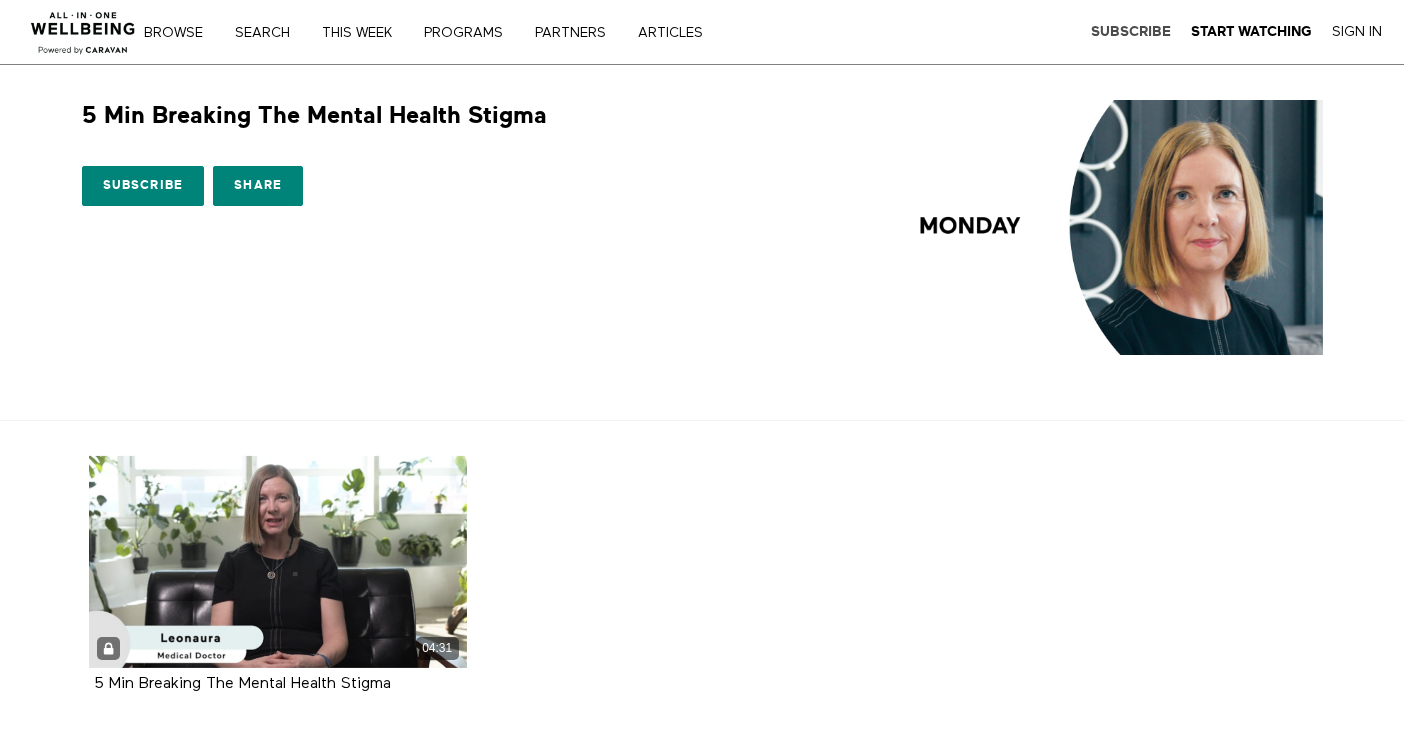 click on "Subscribe" at bounding box center [1131, 31] 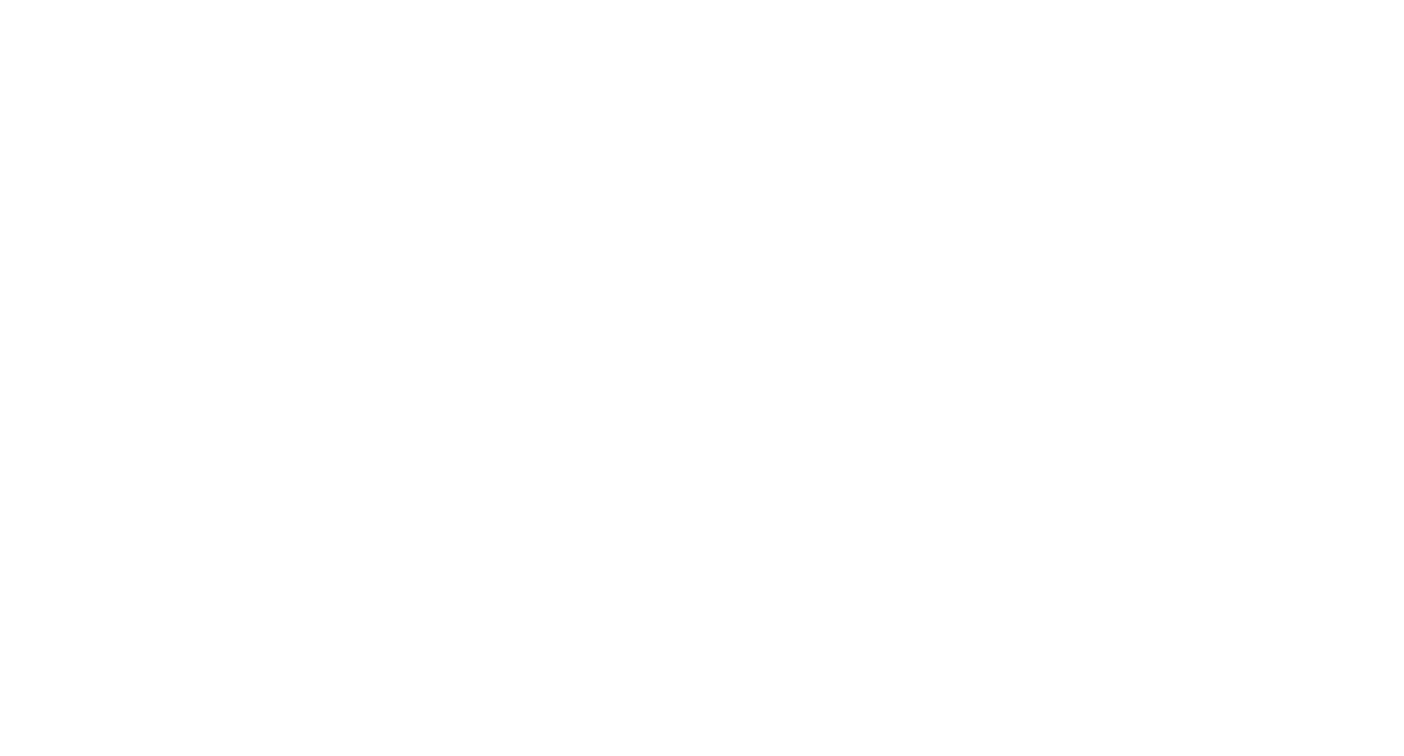 scroll, scrollTop: 0, scrollLeft: 0, axis: both 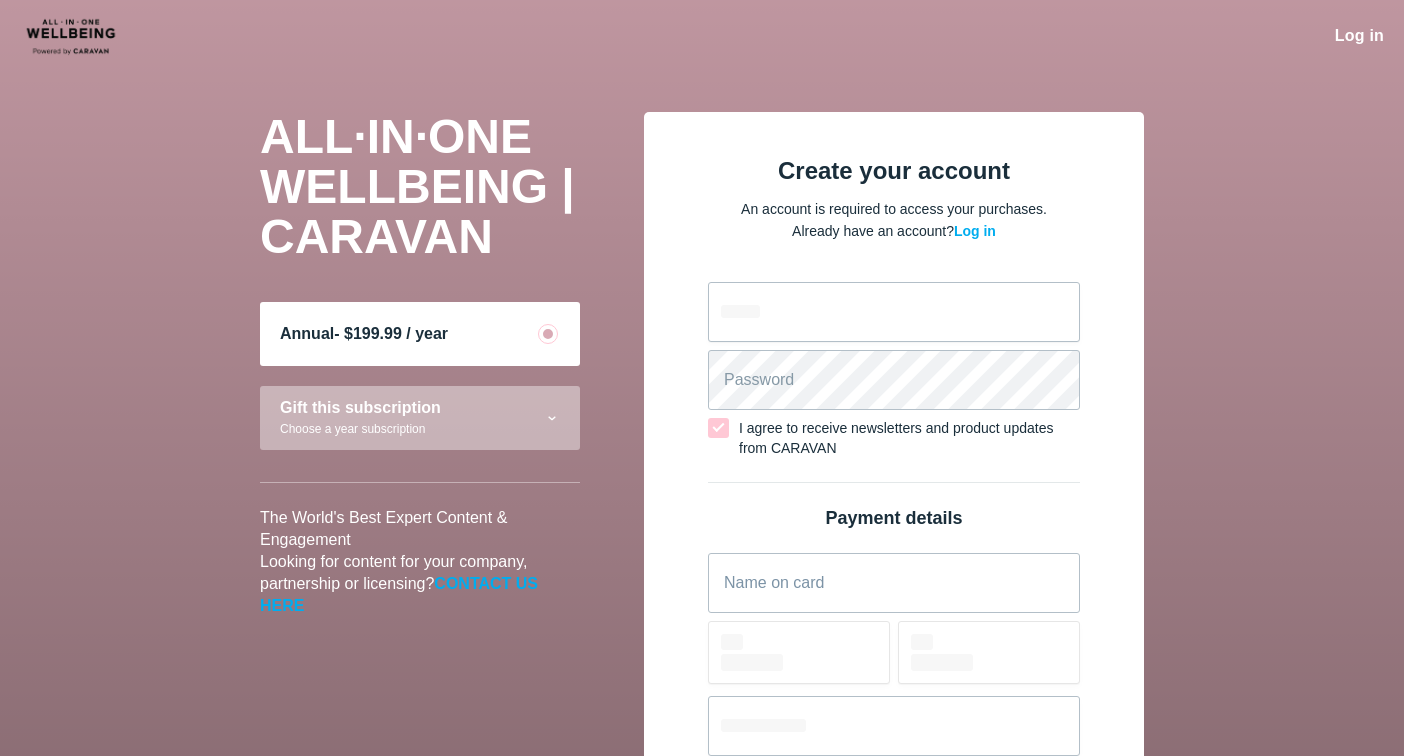 click on "The World's Best Expert Content & Engagement
Looking for content for your company, partnership or licensing?  CONTACT US HERE" at bounding box center (420, 549) 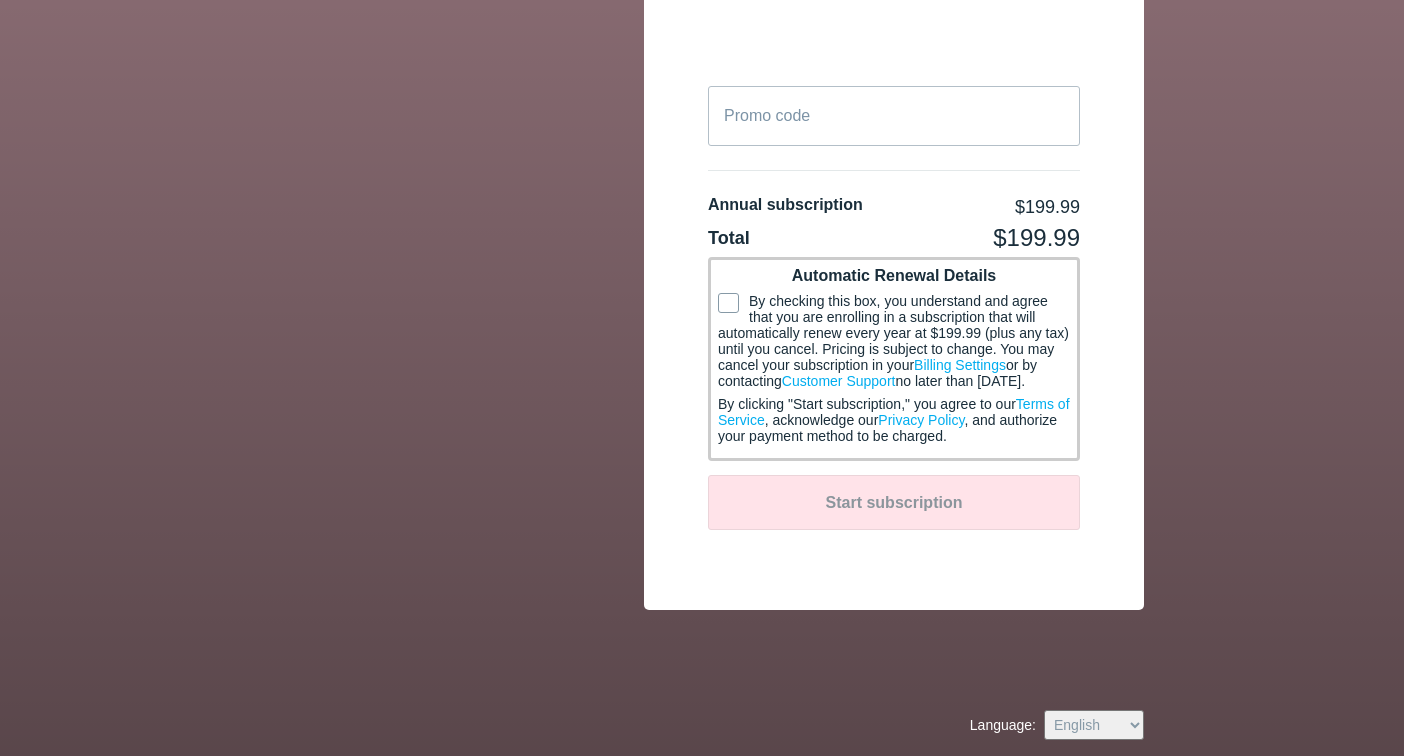 scroll, scrollTop: 983, scrollLeft: 0, axis: vertical 